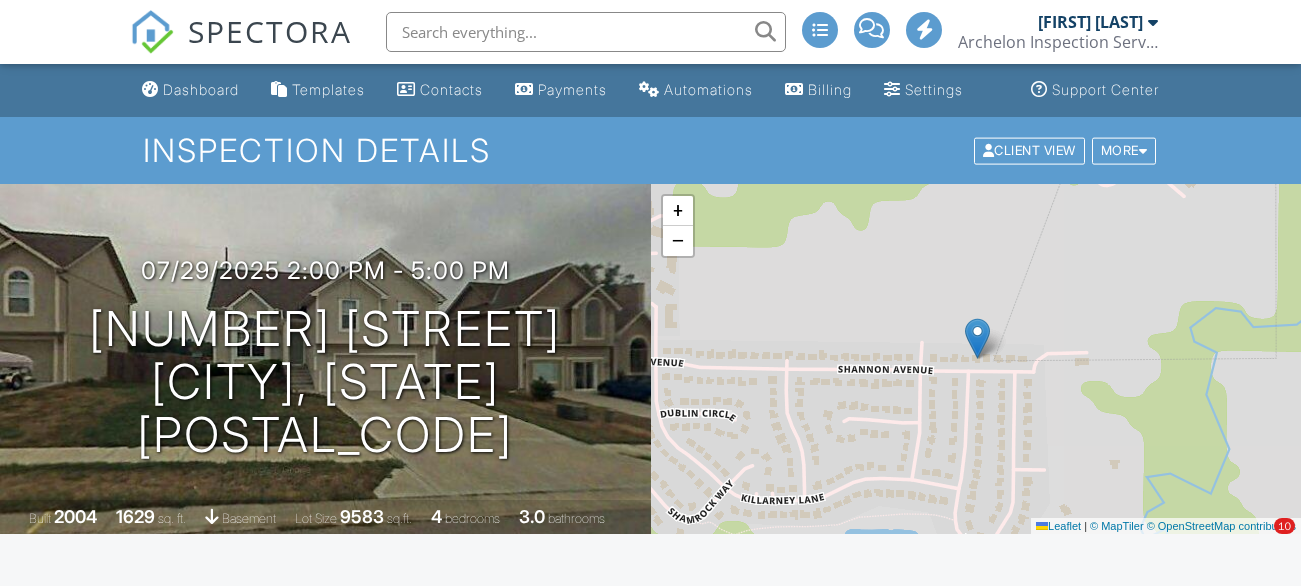 scroll, scrollTop: 0, scrollLeft: 0, axis: both 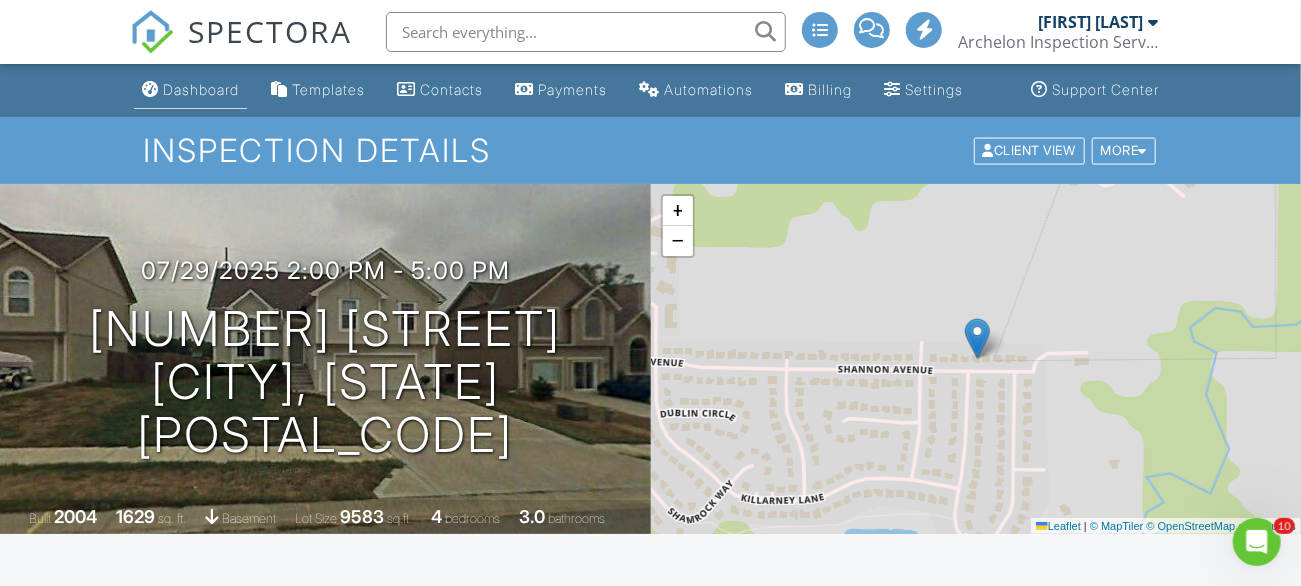click on "Dashboard" at bounding box center [201, 89] 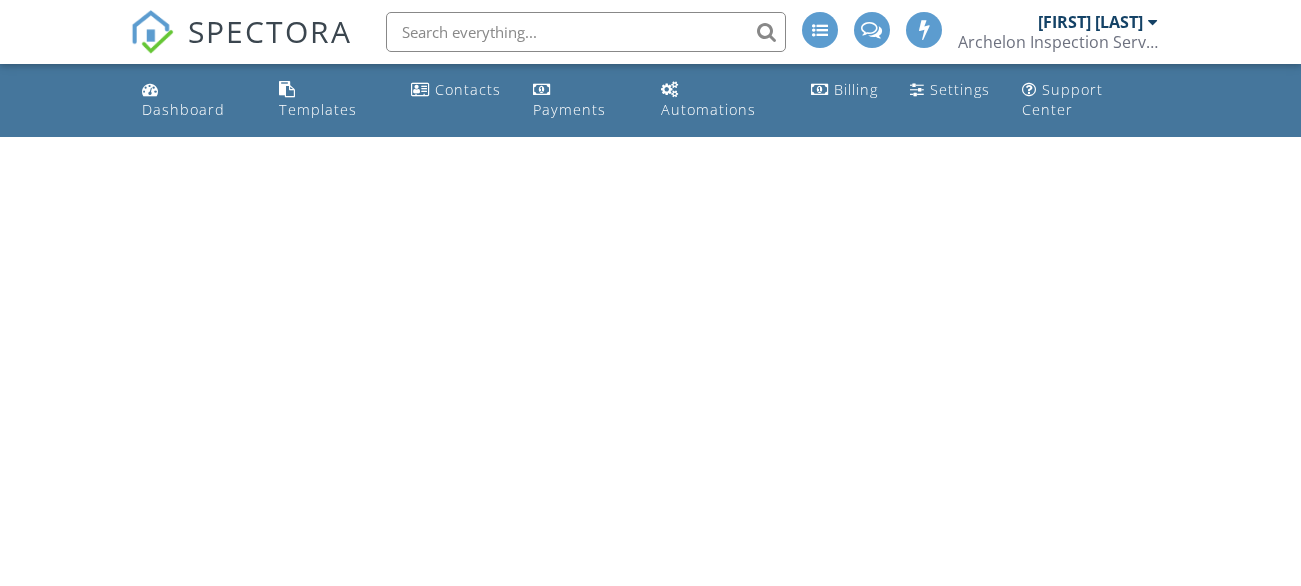 scroll, scrollTop: 0, scrollLeft: 0, axis: both 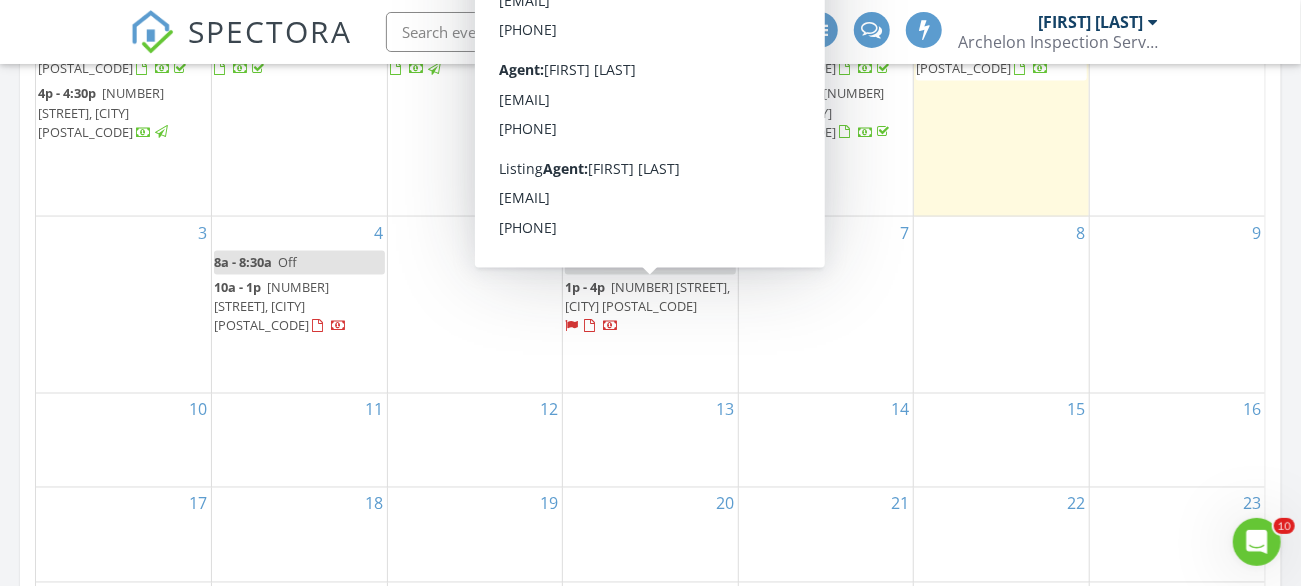 click on "17813 East 25th Terrace S, Independence 64057" at bounding box center [647, 296] 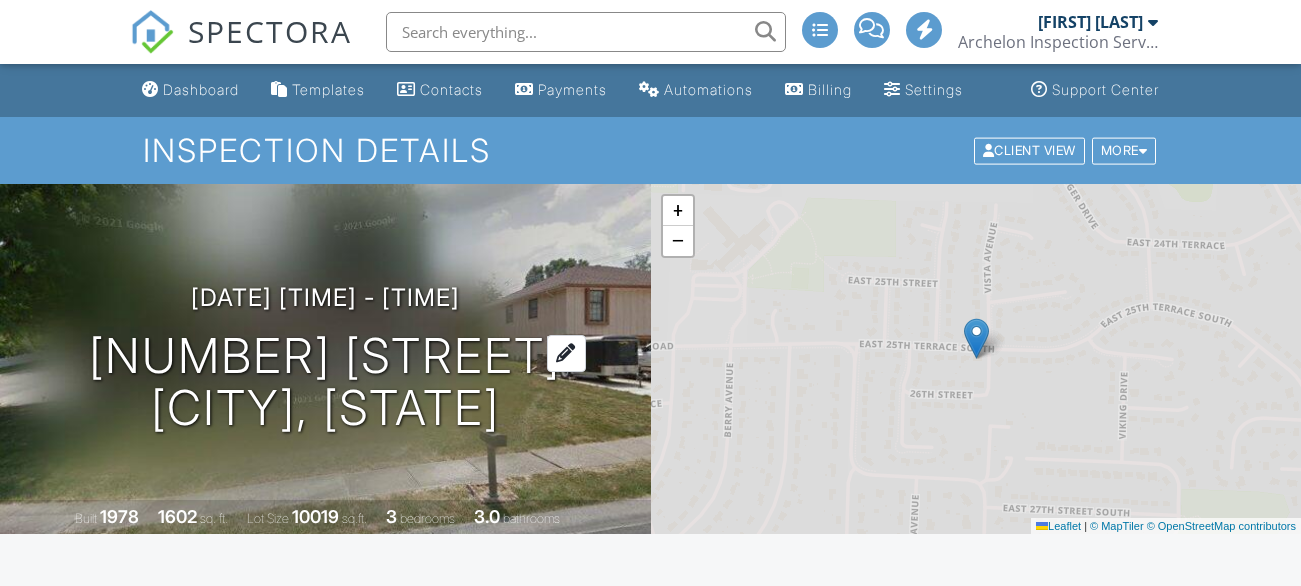scroll, scrollTop: 0, scrollLeft: 0, axis: both 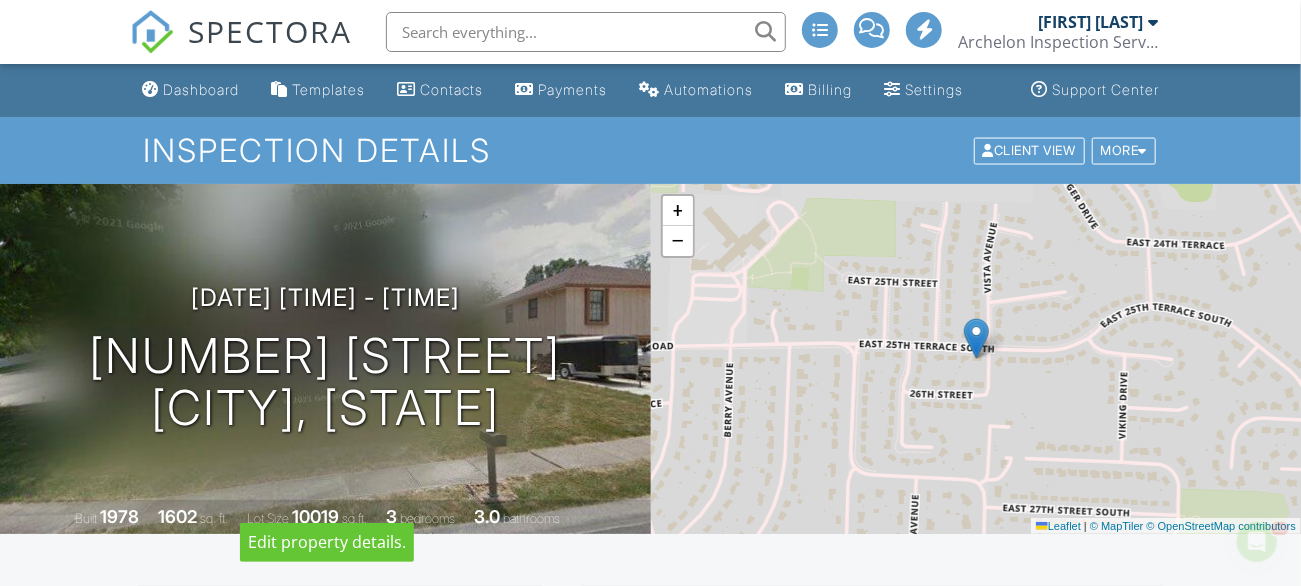 drag, startPoint x: 398, startPoint y: 474, endPoint x: 124, endPoint y: 262, distance: 346.43903 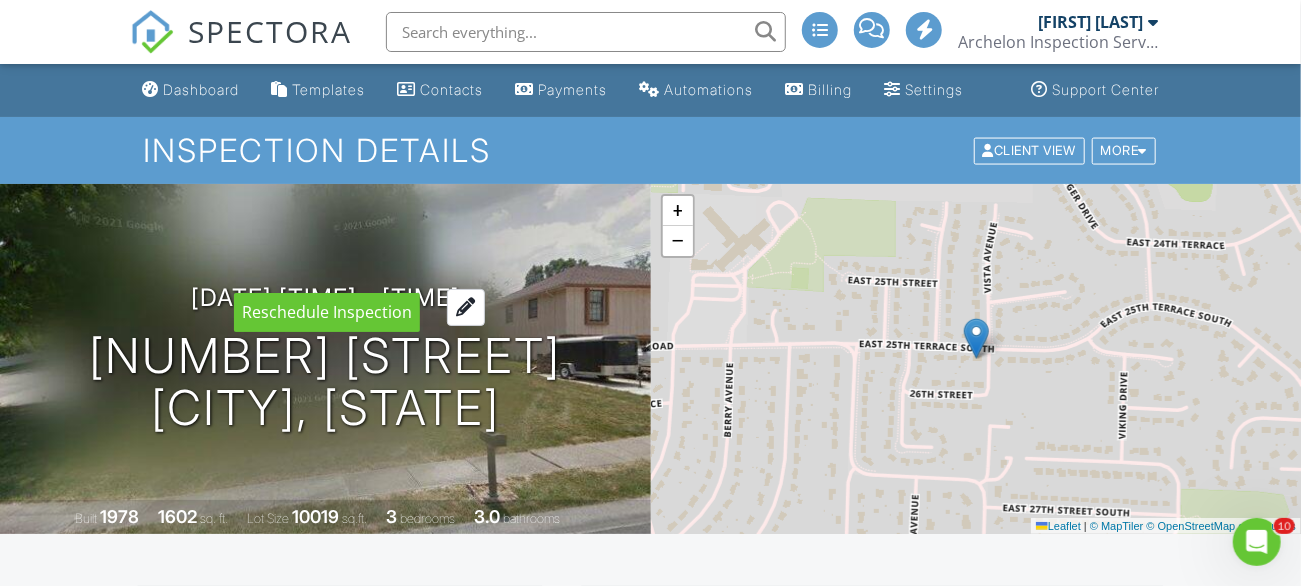 copy on "08/06/2025  1:00 pm
- 4:00 pm
17813 East 25th Terrace S
Independence, MO 64057" 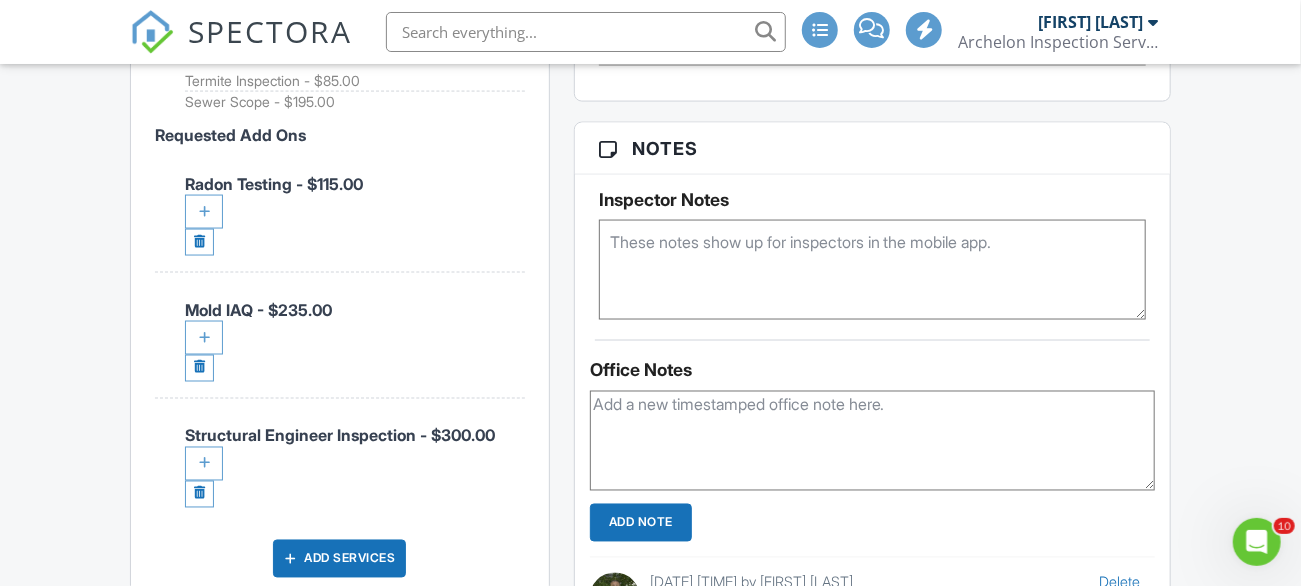 scroll, scrollTop: 1400, scrollLeft: 0, axis: vertical 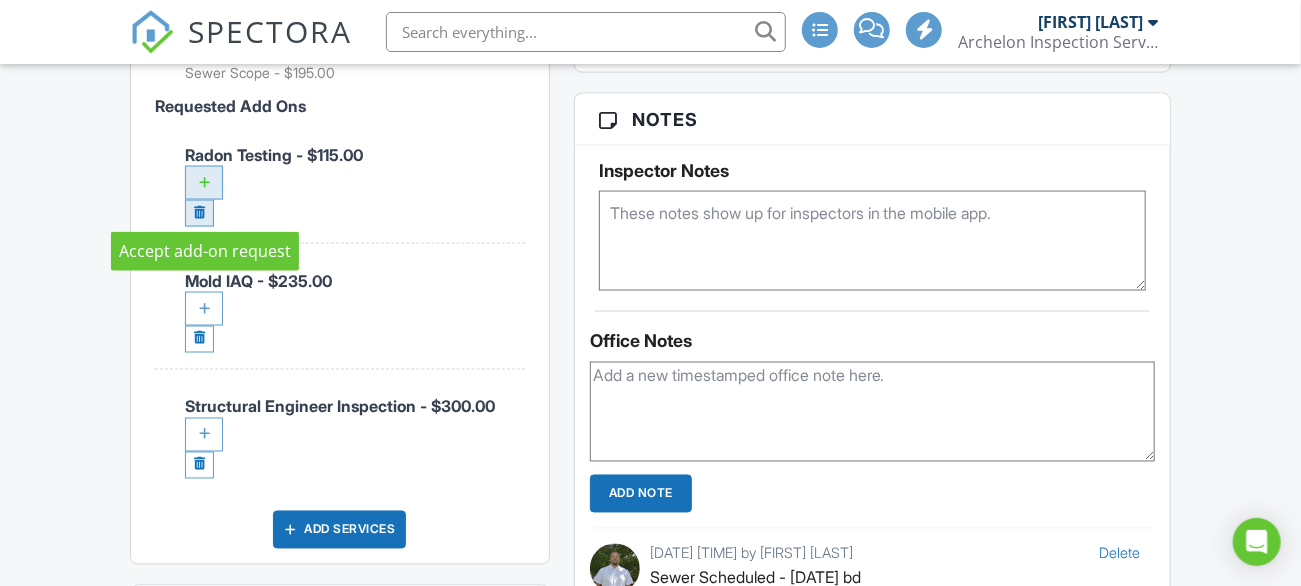 click at bounding box center (199, 213) 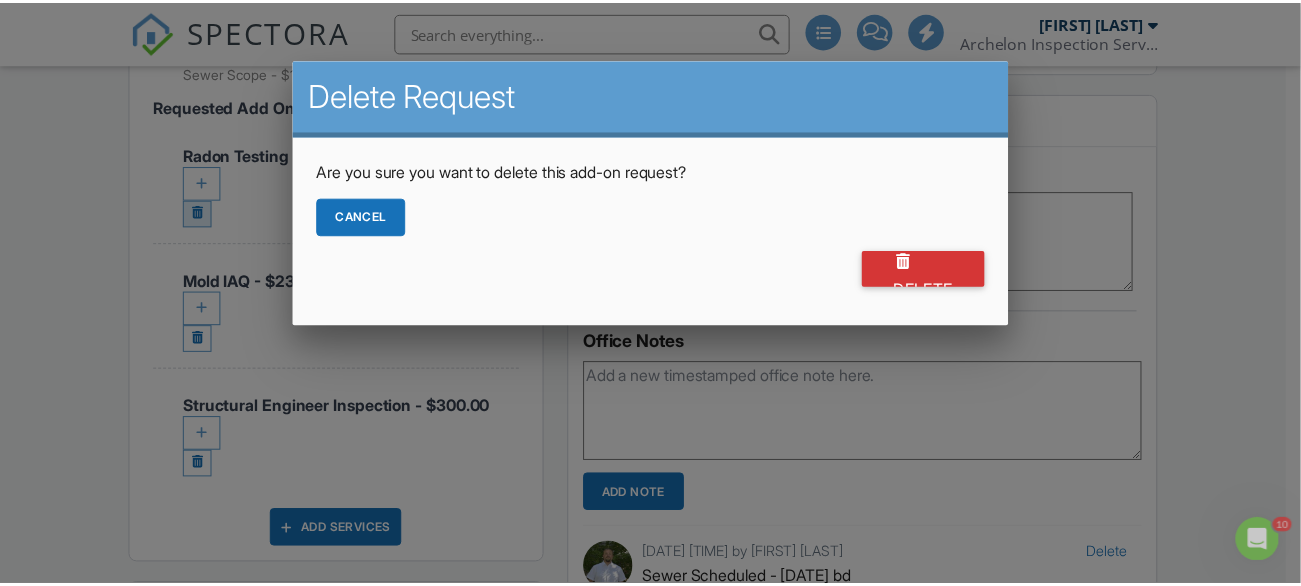 scroll, scrollTop: 0, scrollLeft: 0, axis: both 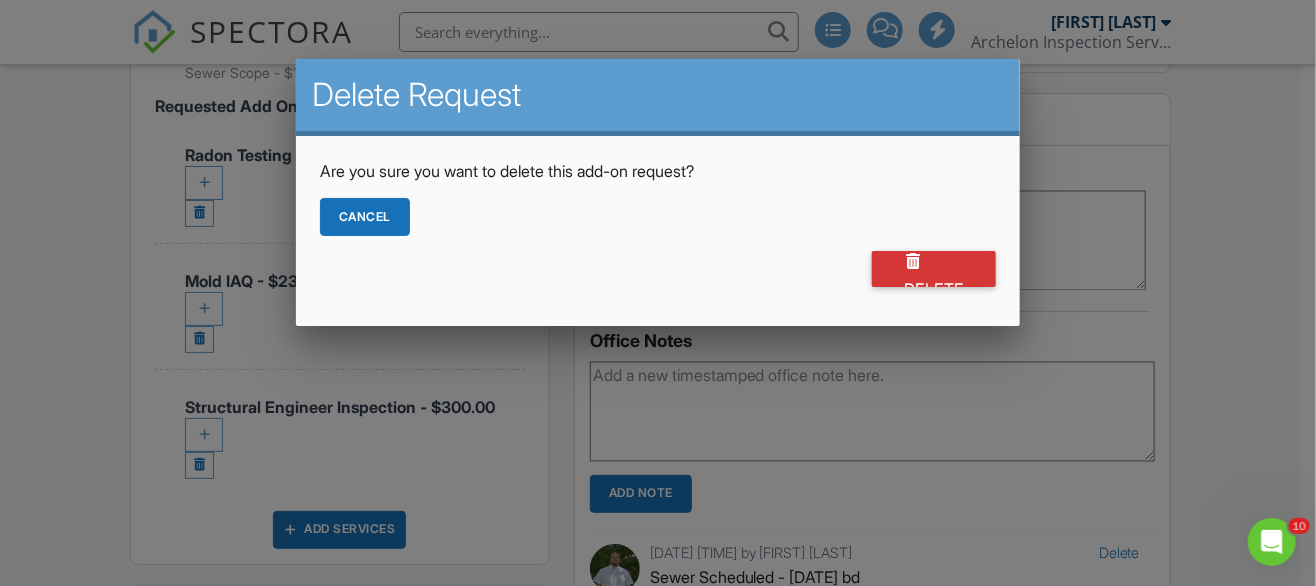 click on "Cancel" at bounding box center (365, 217) 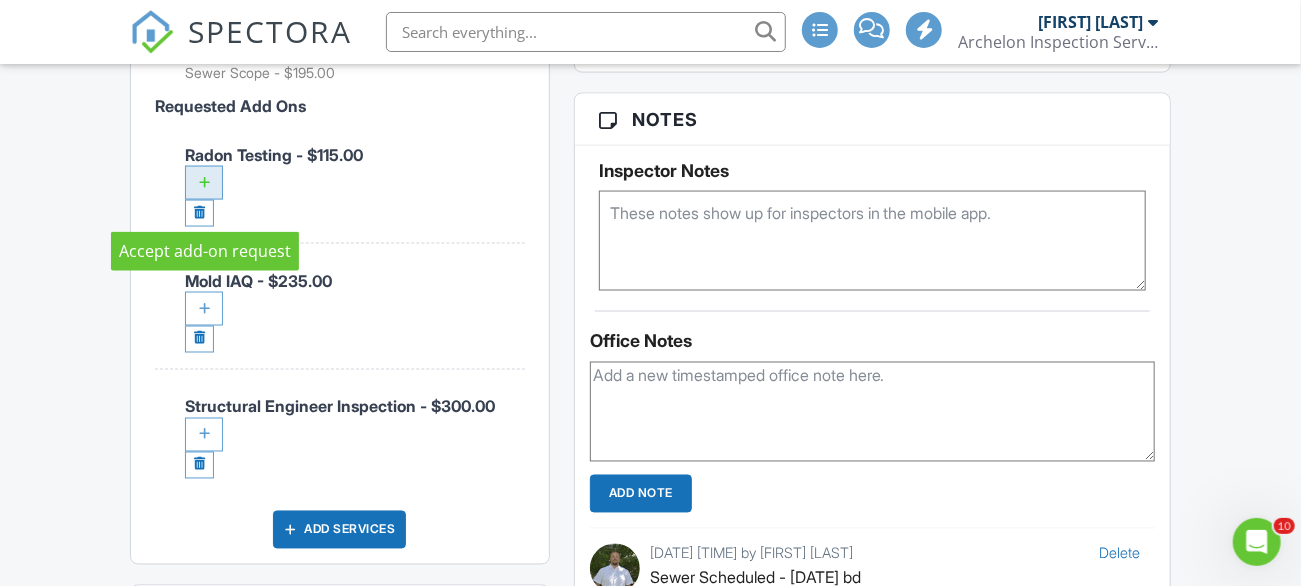click at bounding box center [204, 183] 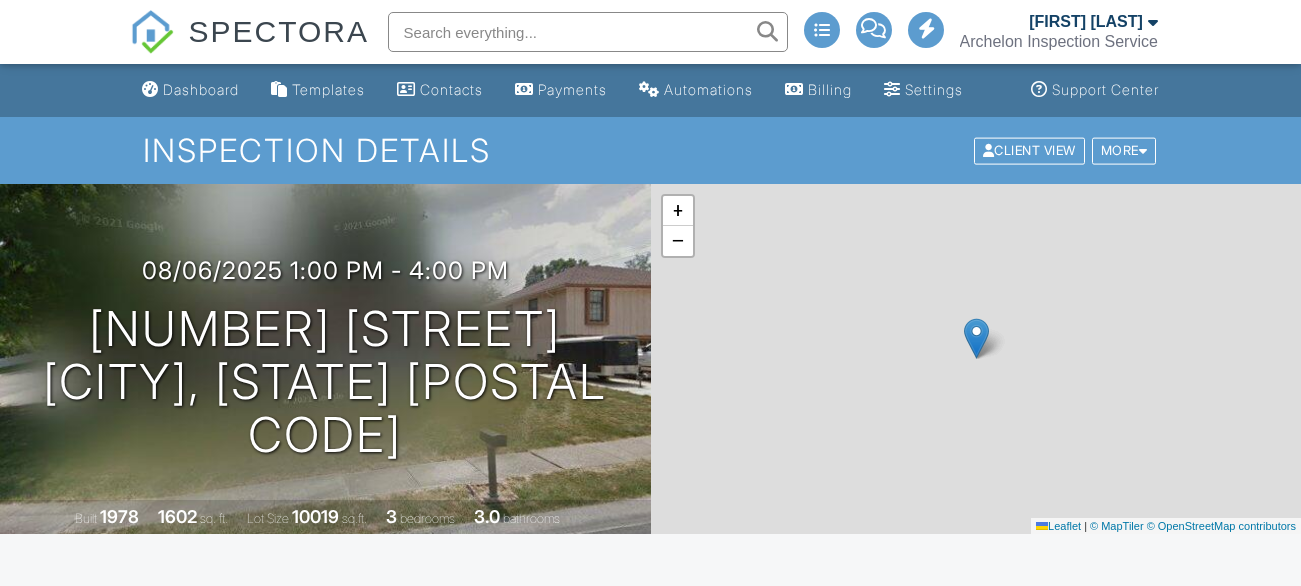 scroll, scrollTop: 1628, scrollLeft: 0, axis: vertical 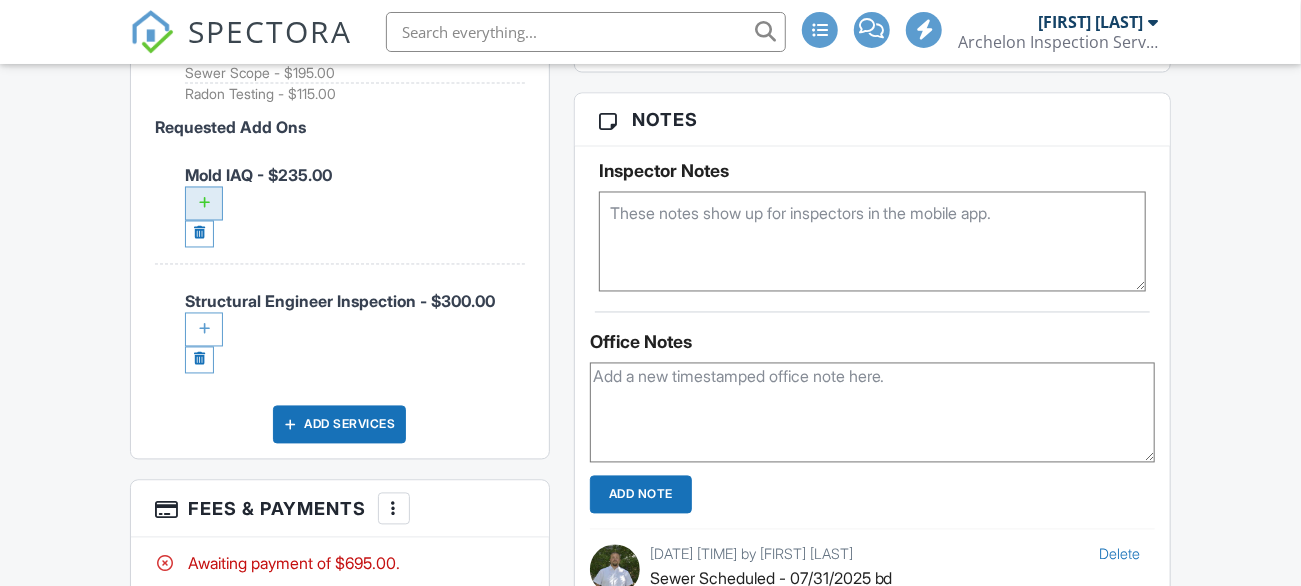 click at bounding box center (204, 204) 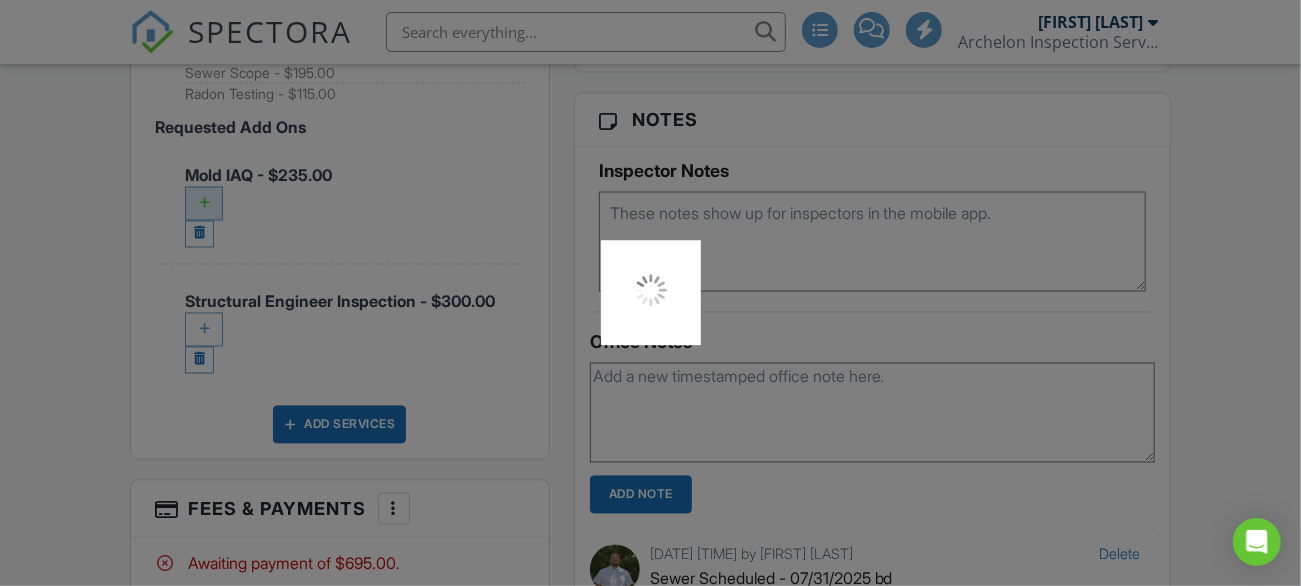 scroll, scrollTop: 1439, scrollLeft: 0, axis: vertical 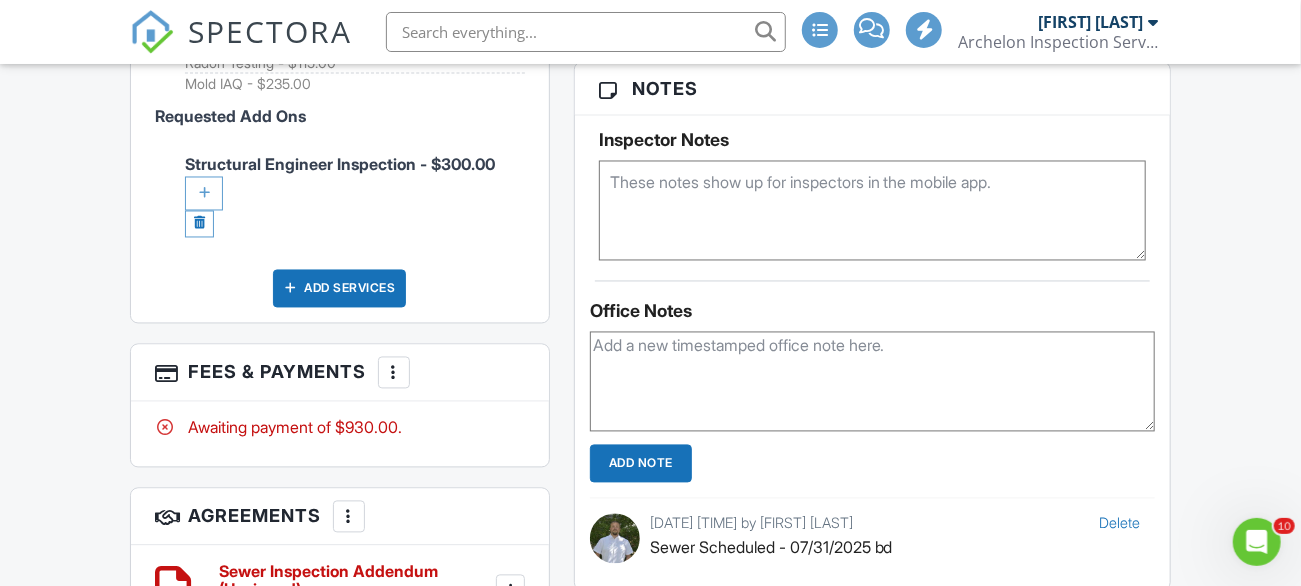 click at bounding box center (872, 382) 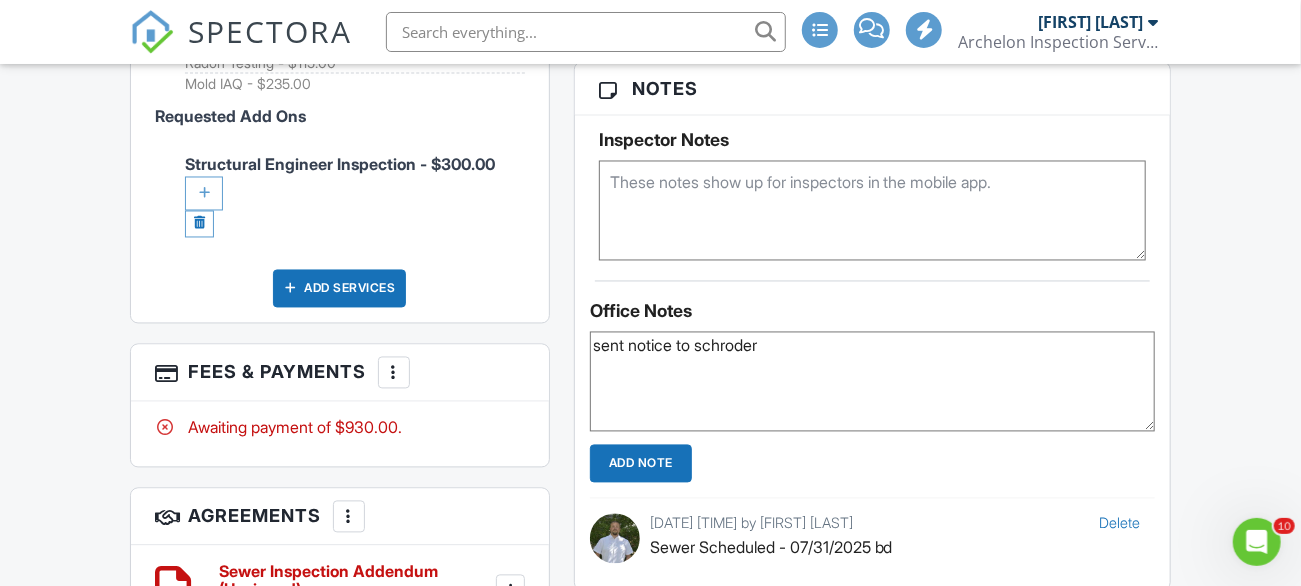type on "sent notice to [LAST]" 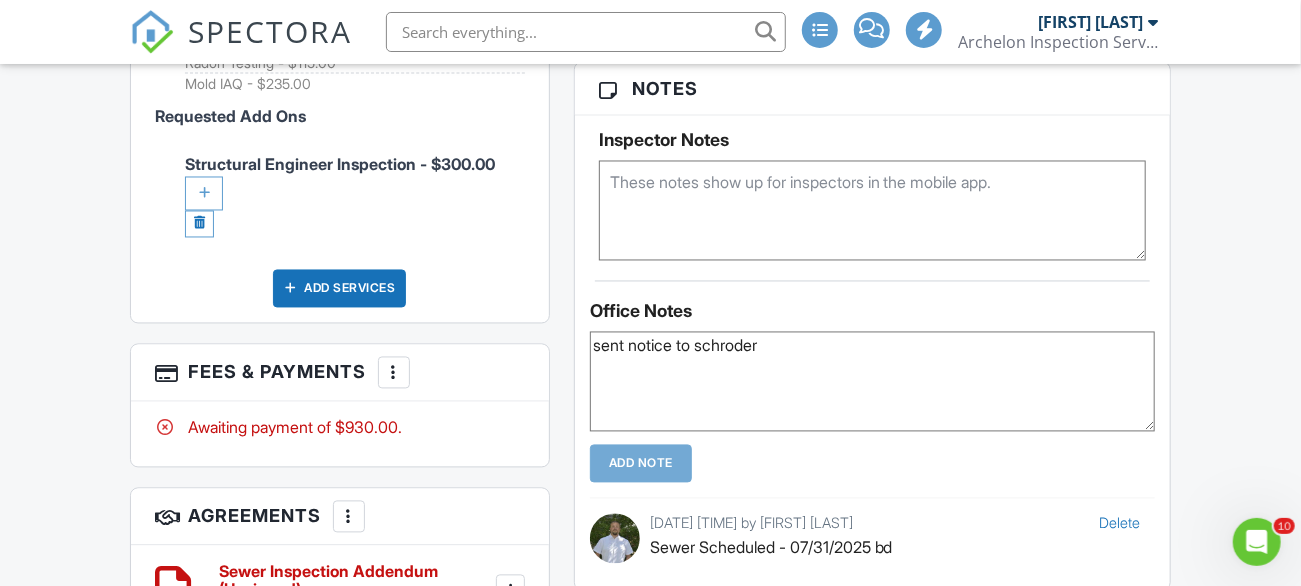 type 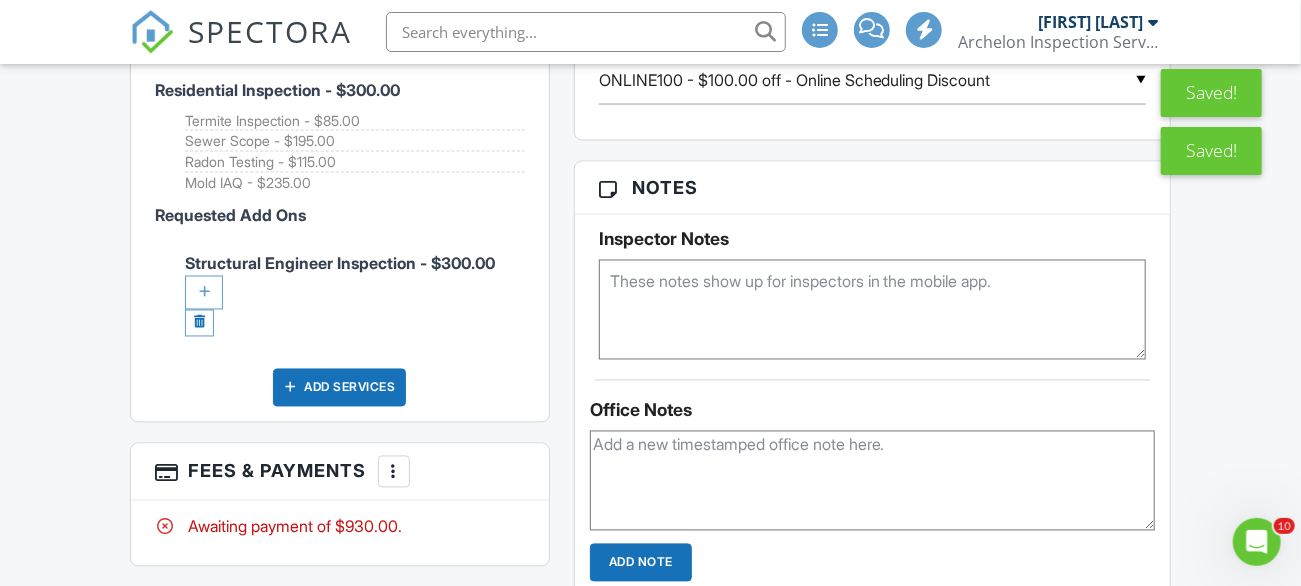 scroll, scrollTop: 1459, scrollLeft: 0, axis: vertical 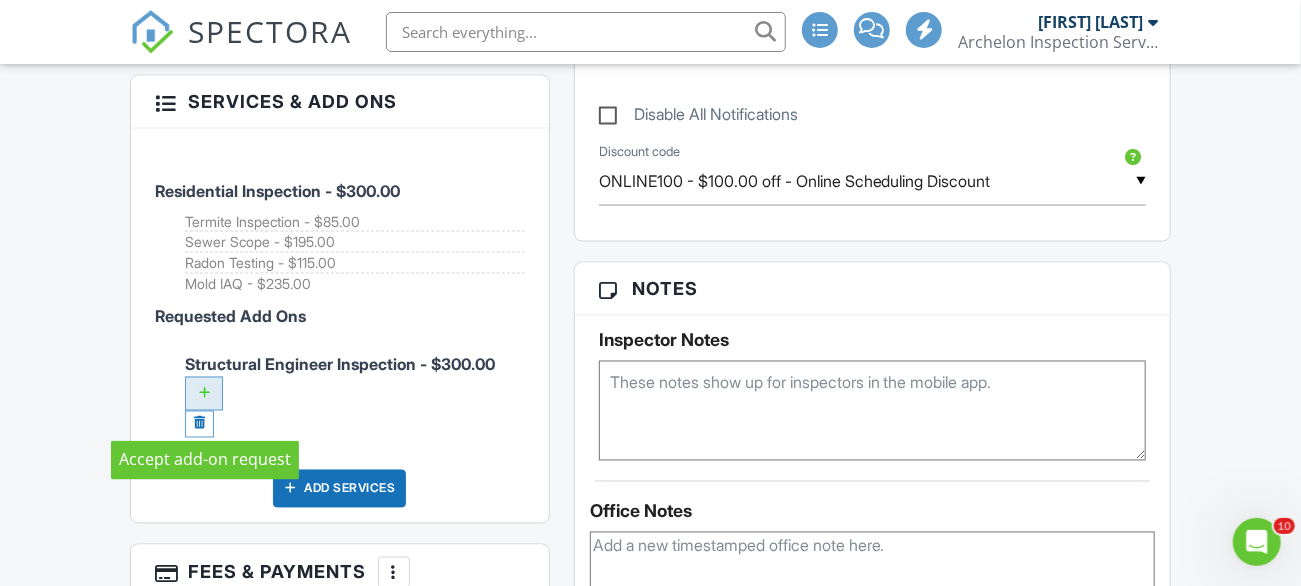 click at bounding box center [204, 394] 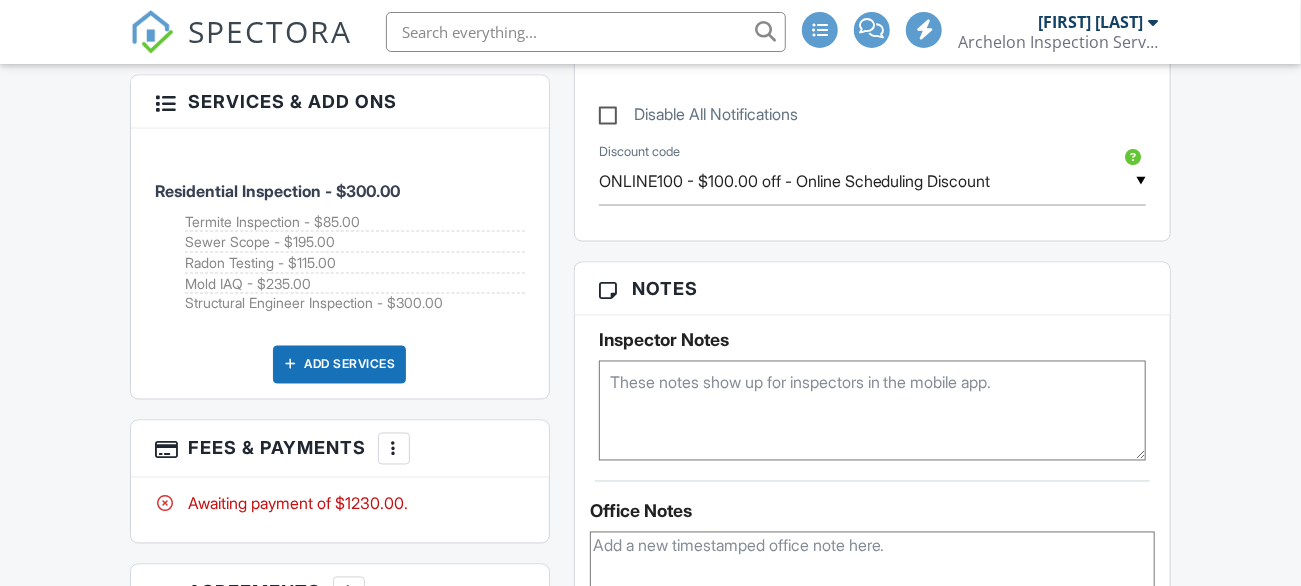 scroll, scrollTop: 1459, scrollLeft: 0, axis: vertical 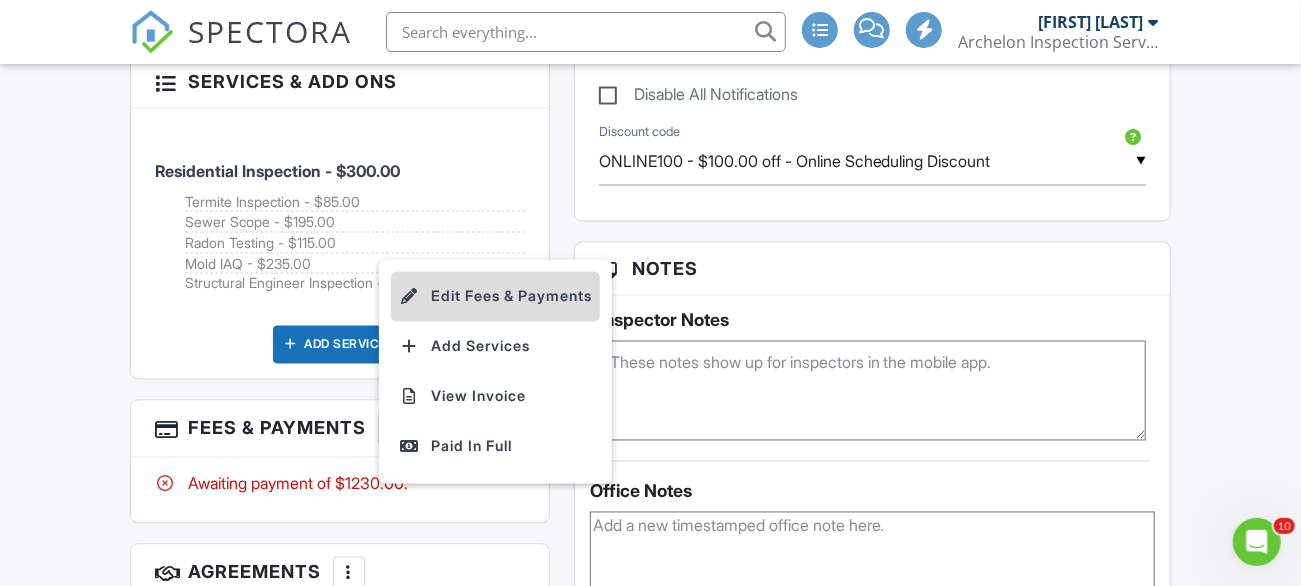 click on "Edit Fees & Payments" at bounding box center (495, 297) 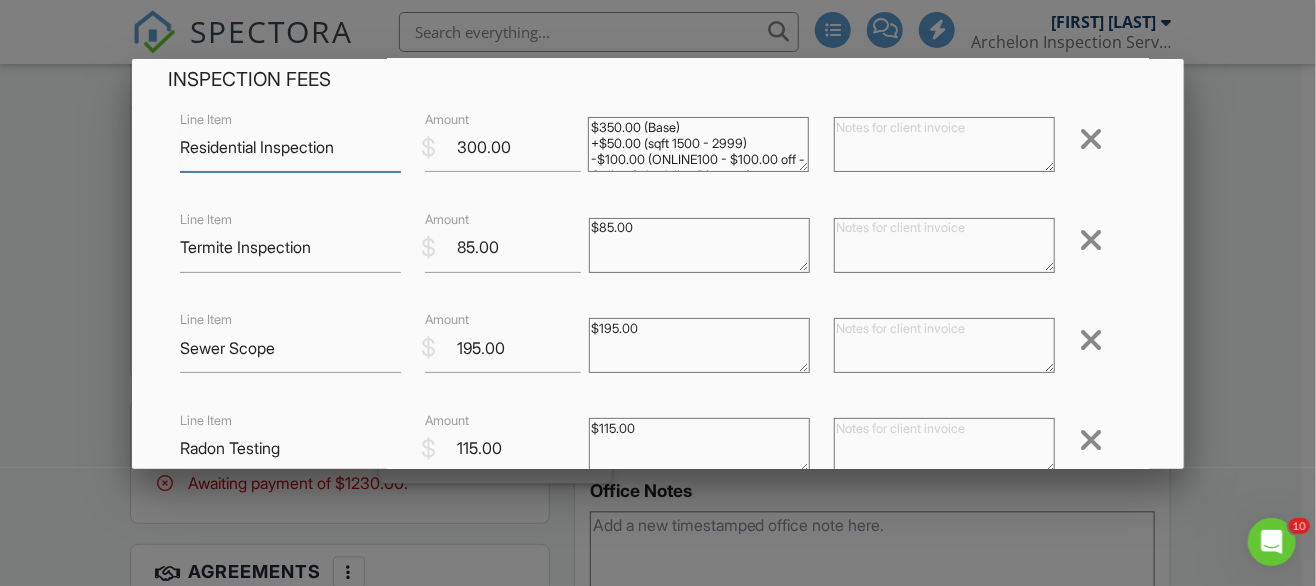 scroll, scrollTop: 300, scrollLeft: 0, axis: vertical 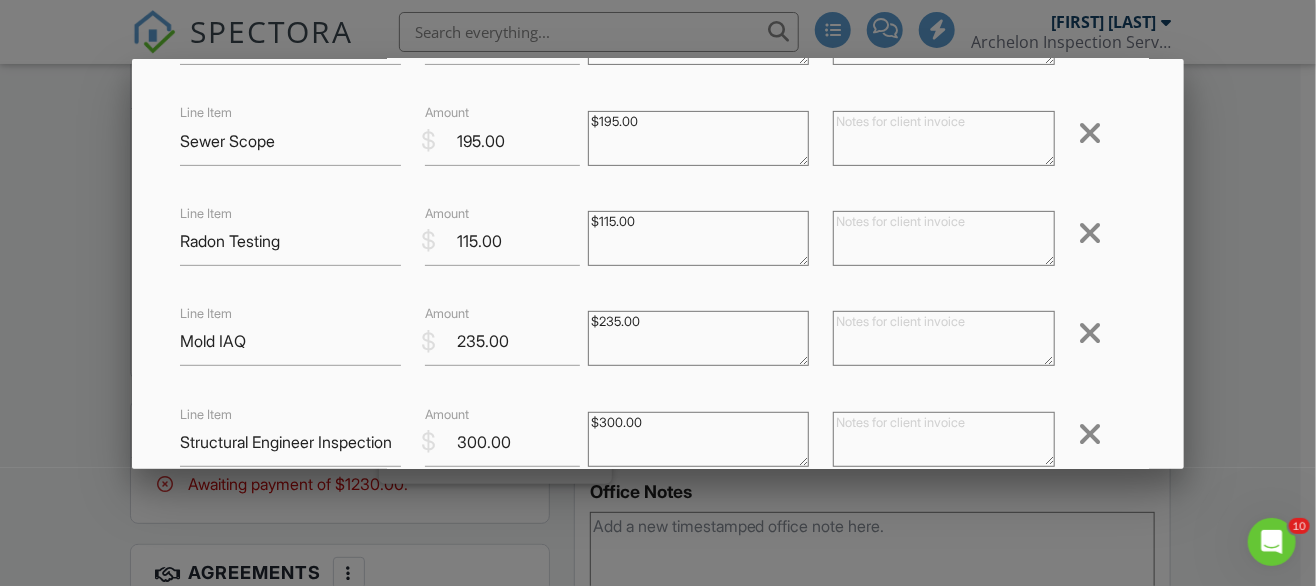 click on "$235.00" at bounding box center [698, 338] 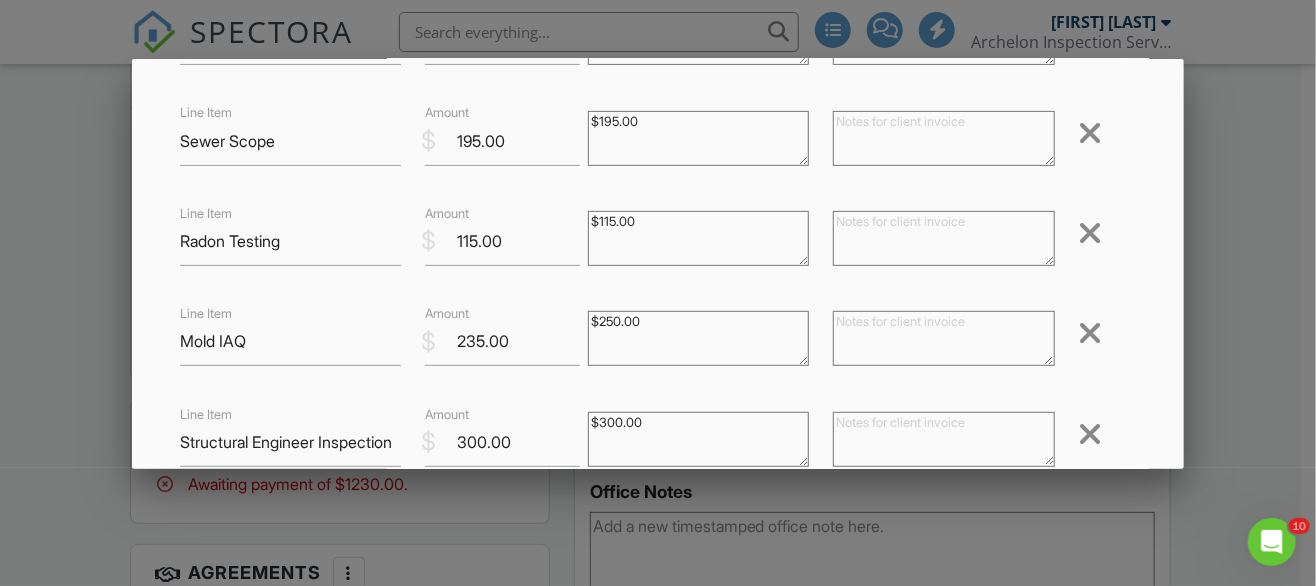 type on "$250.00" 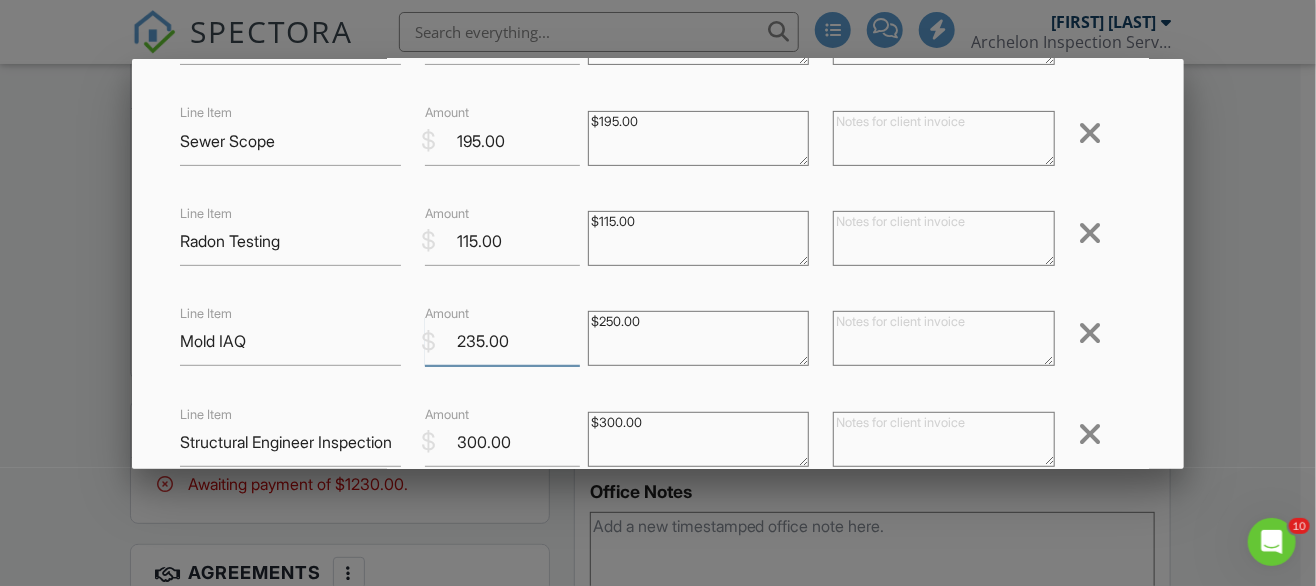 click on "235.00" at bounding box center [502, 341] 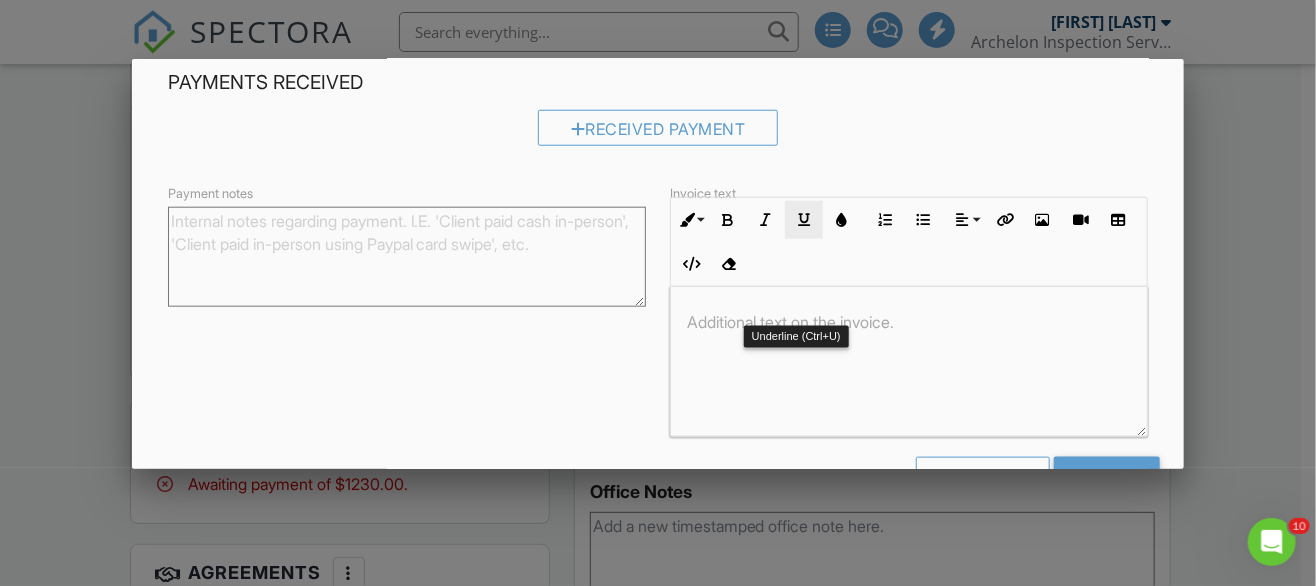 scroll, scrollTop: 848, scrollLeft: 0, axis: vertical 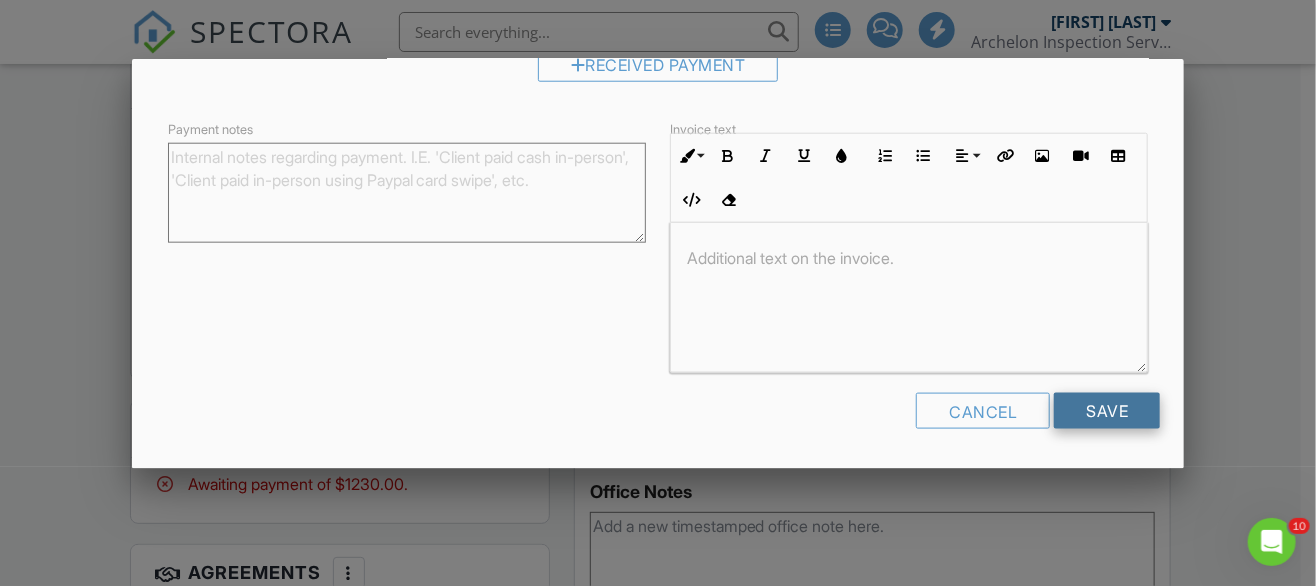 type on "250.00" 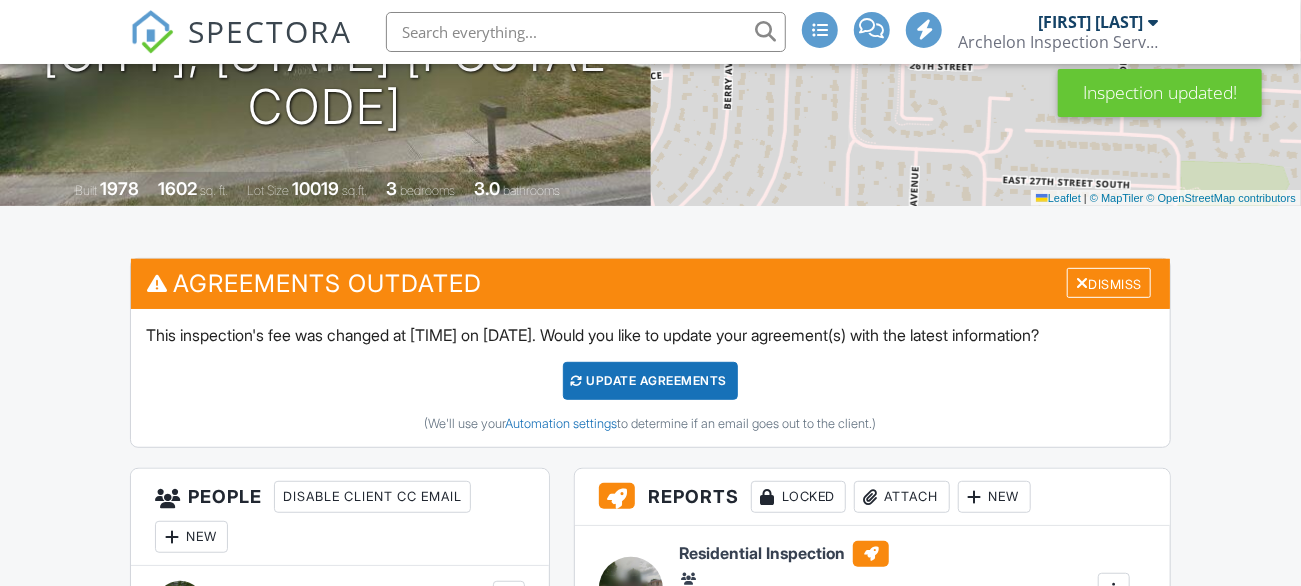 scroll, scrollTop: 900, scrollLeft: 0, axis: vertical 